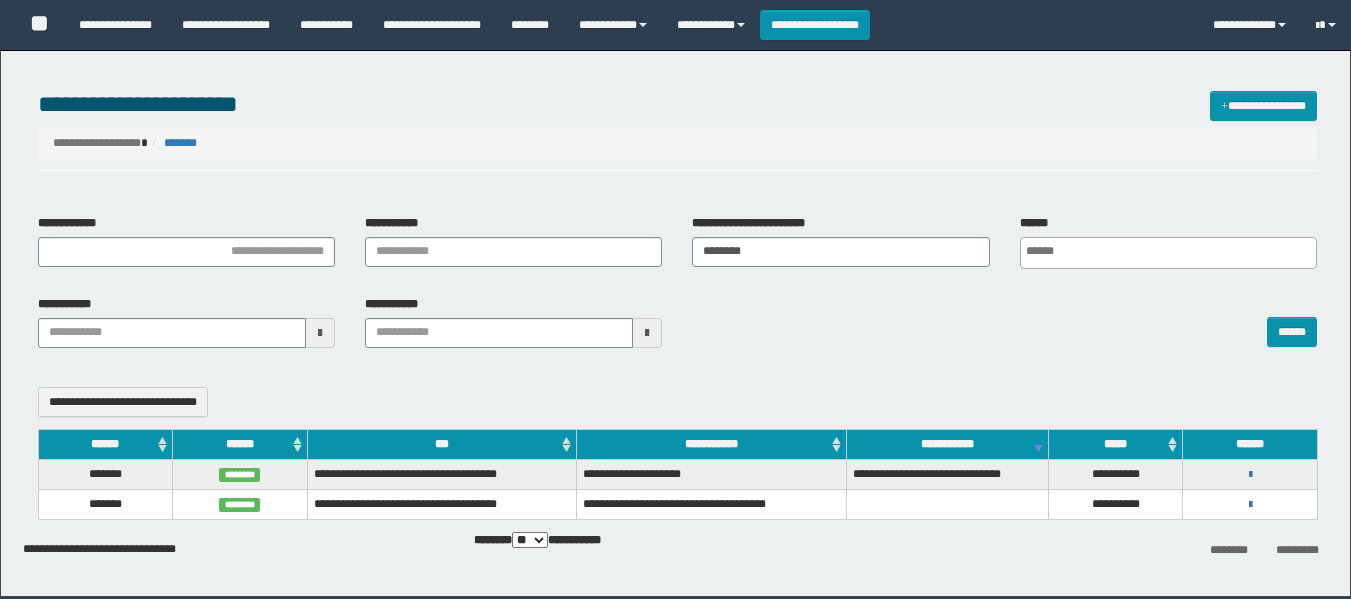 select 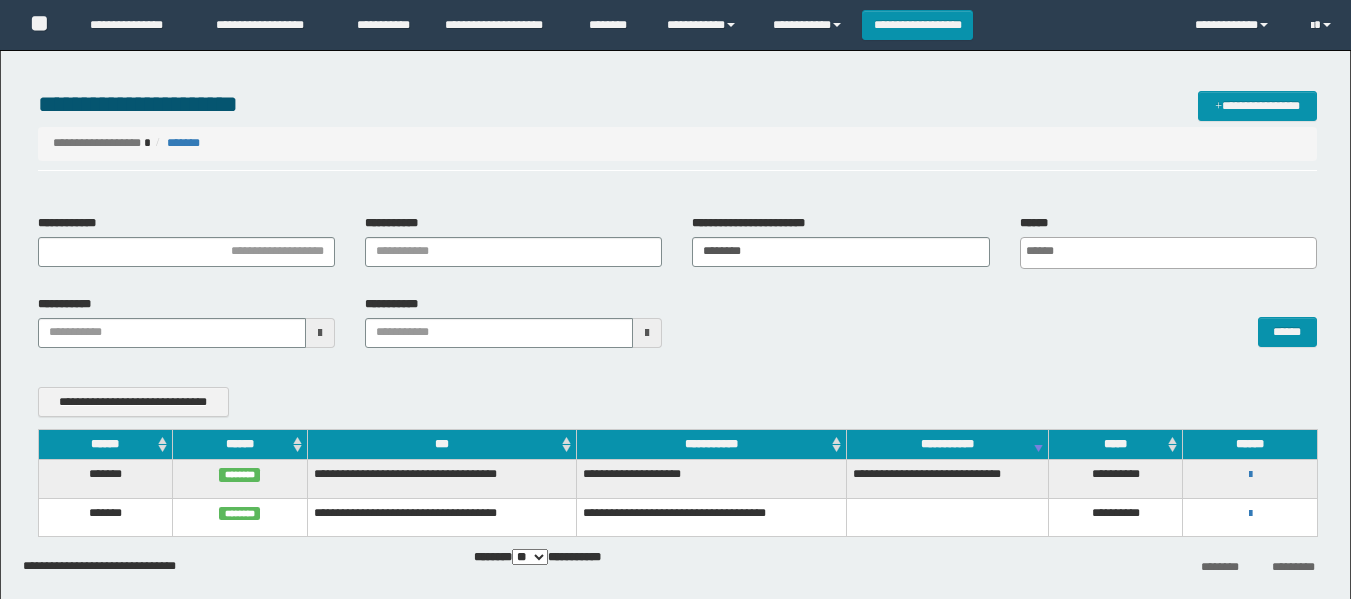 scroll, scrollTop: 0, scrollLeft: 0, axis: both 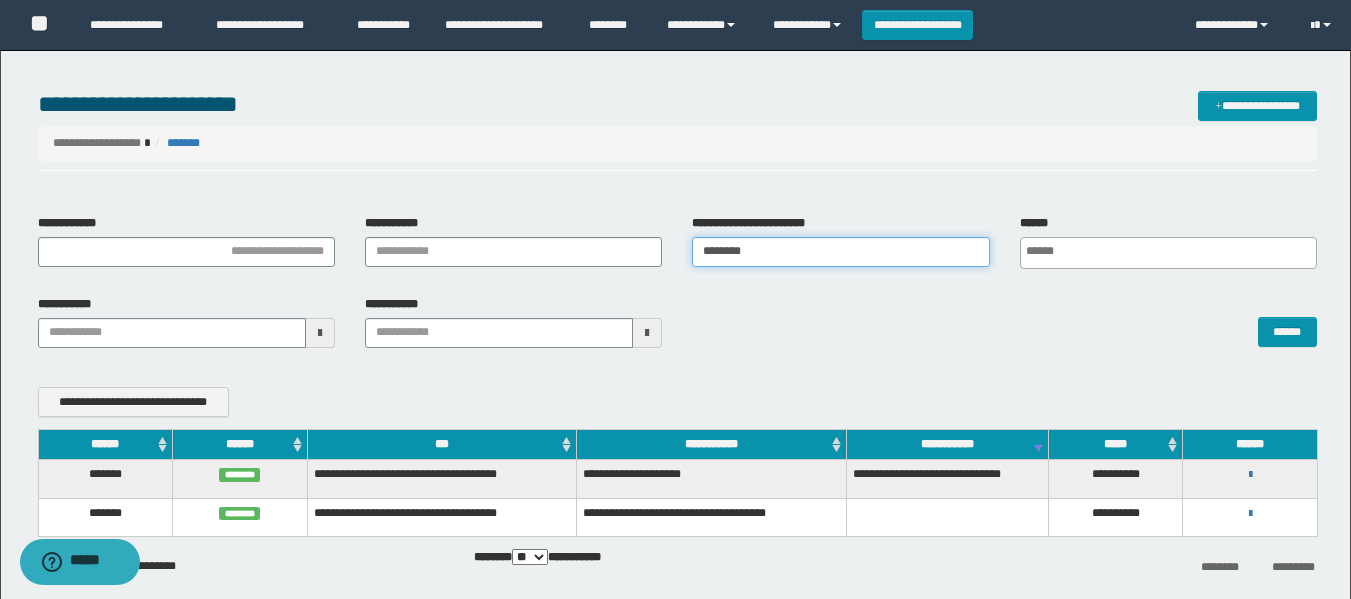 drag, startPoint x: 791, startPoint y: 252, endPoint x: 476, endPoint y: 304, distance: 319.2632 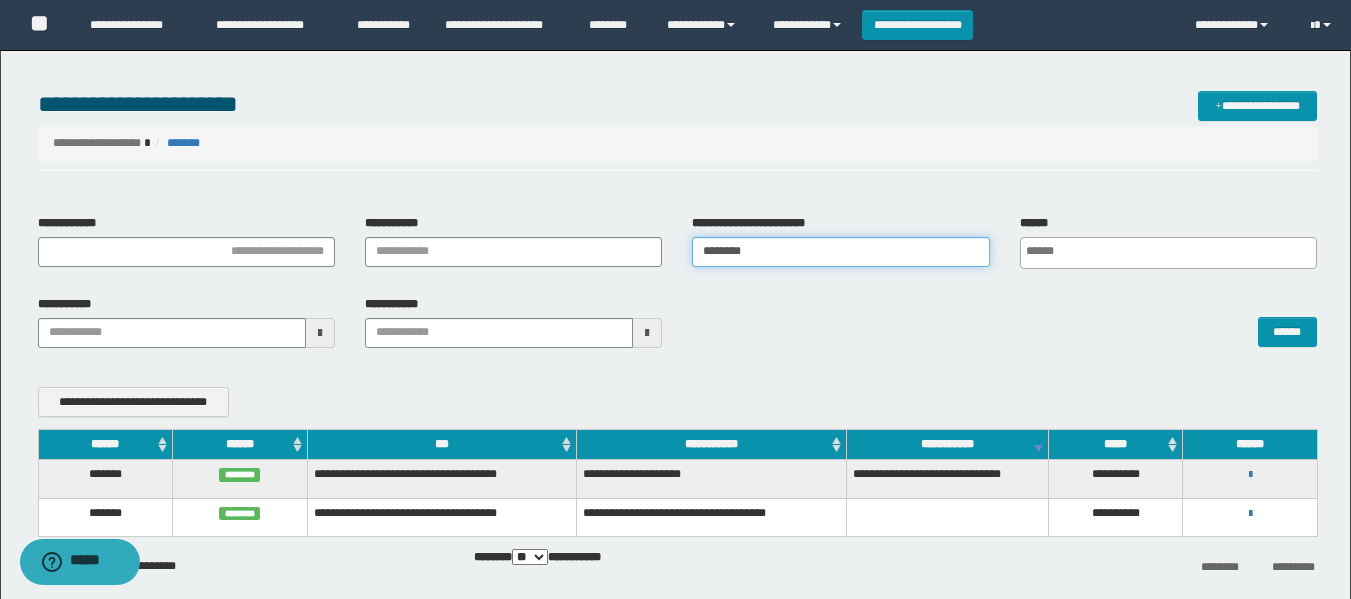 click on "**********" at bounding box center [677, 289] 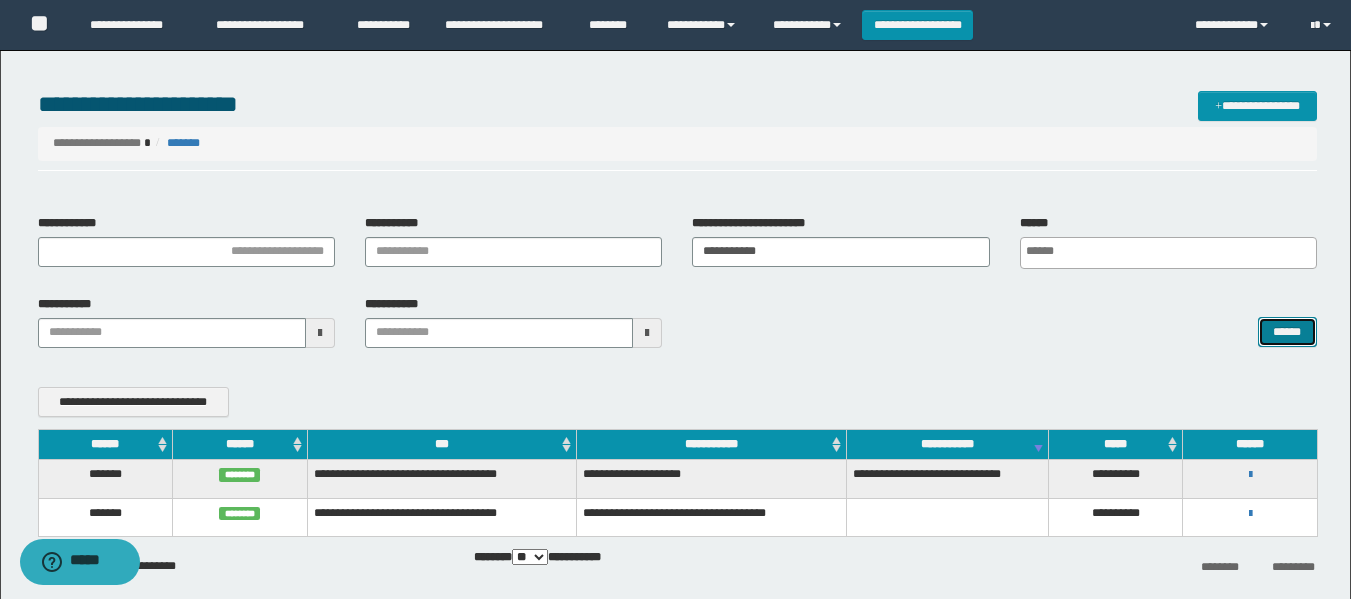 click on "******" at bounding box center [1287, 332] 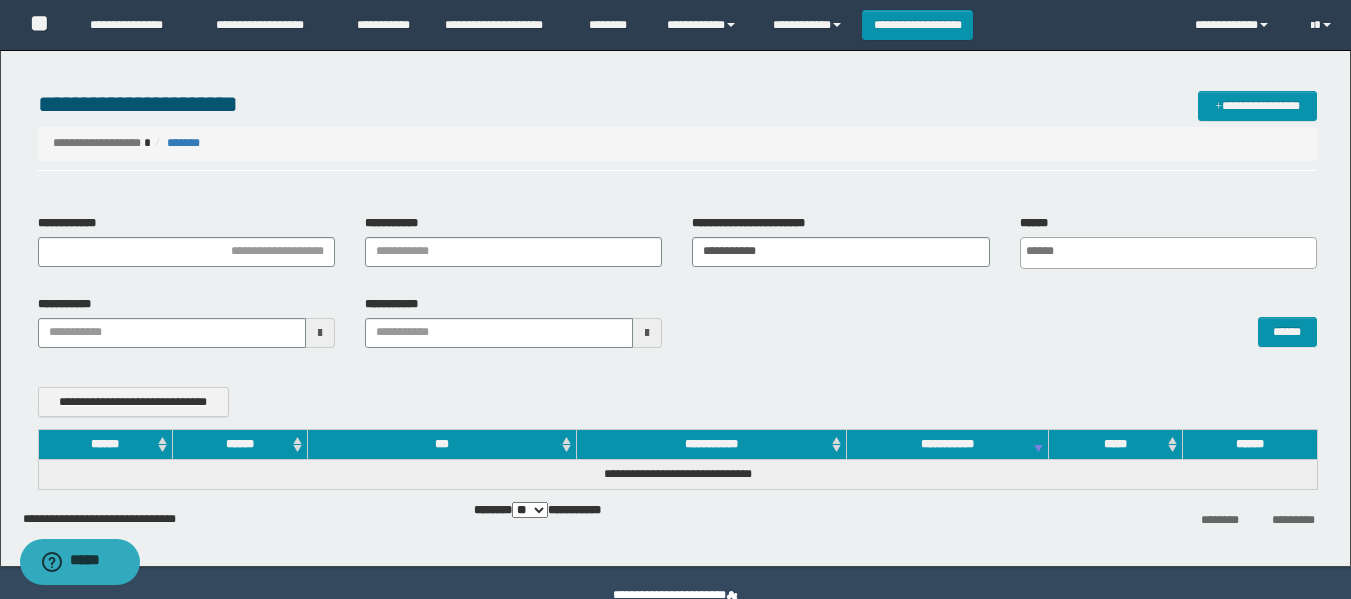 click on "**********" at bounding box center [677, 289] 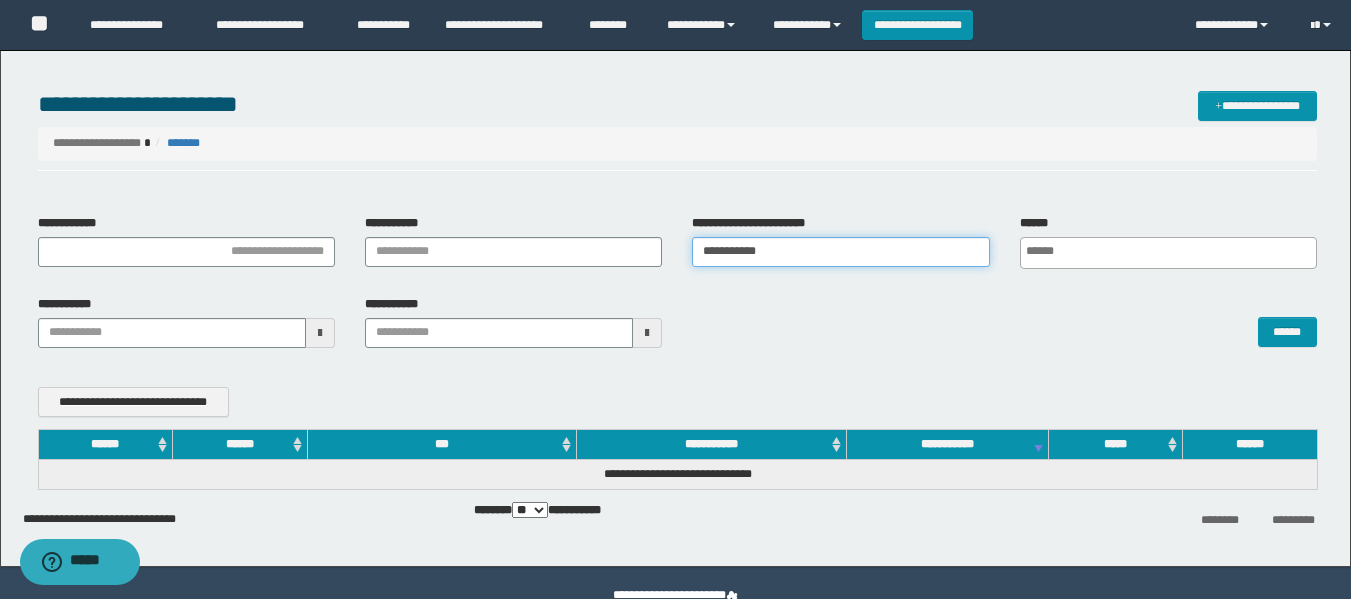 click on "**********" at bounding box center (840, 252) 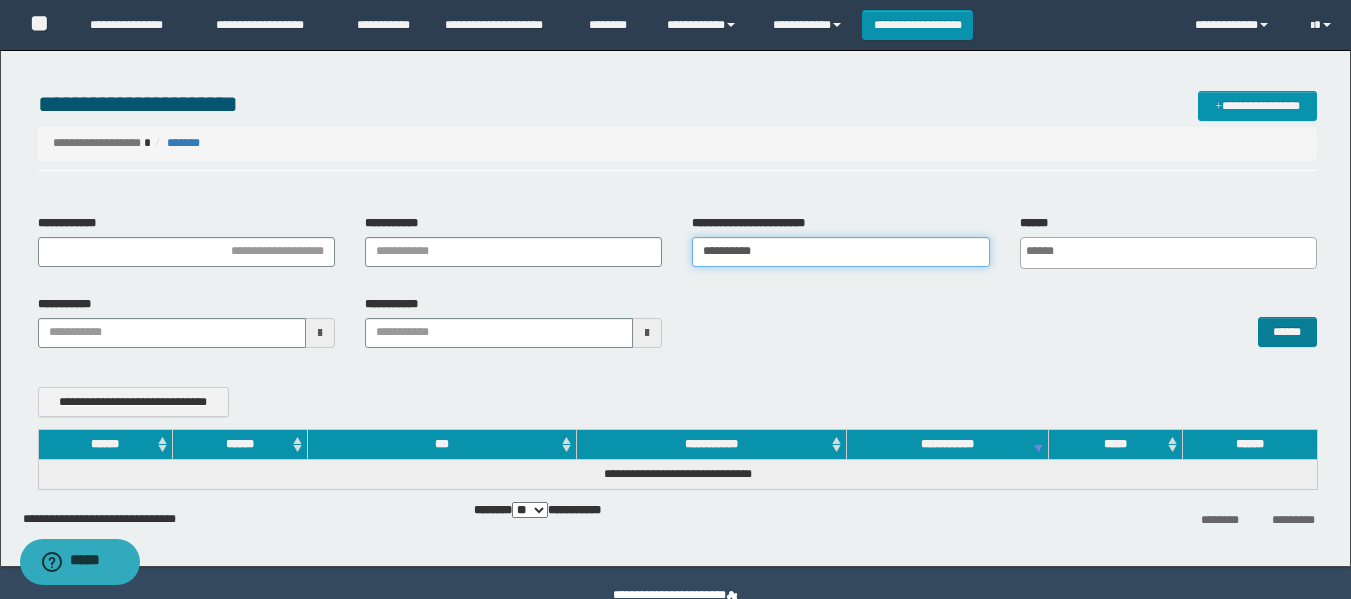 type on "**********" 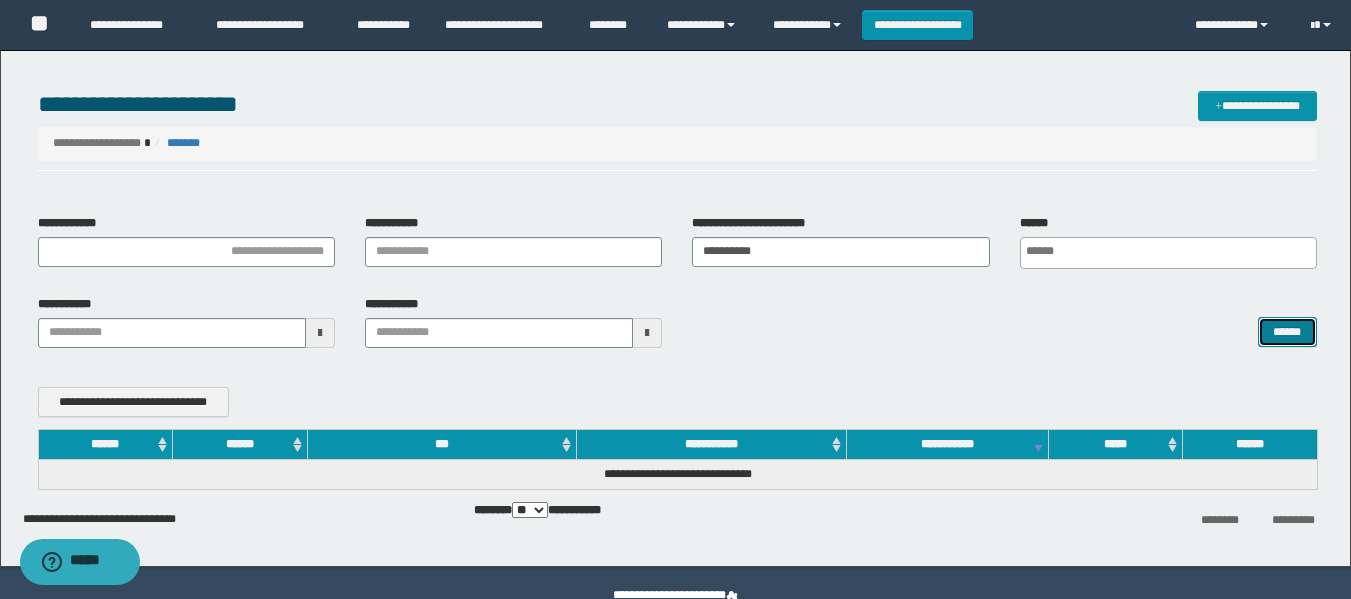 click on "******" at bounding box center (1287, 332) 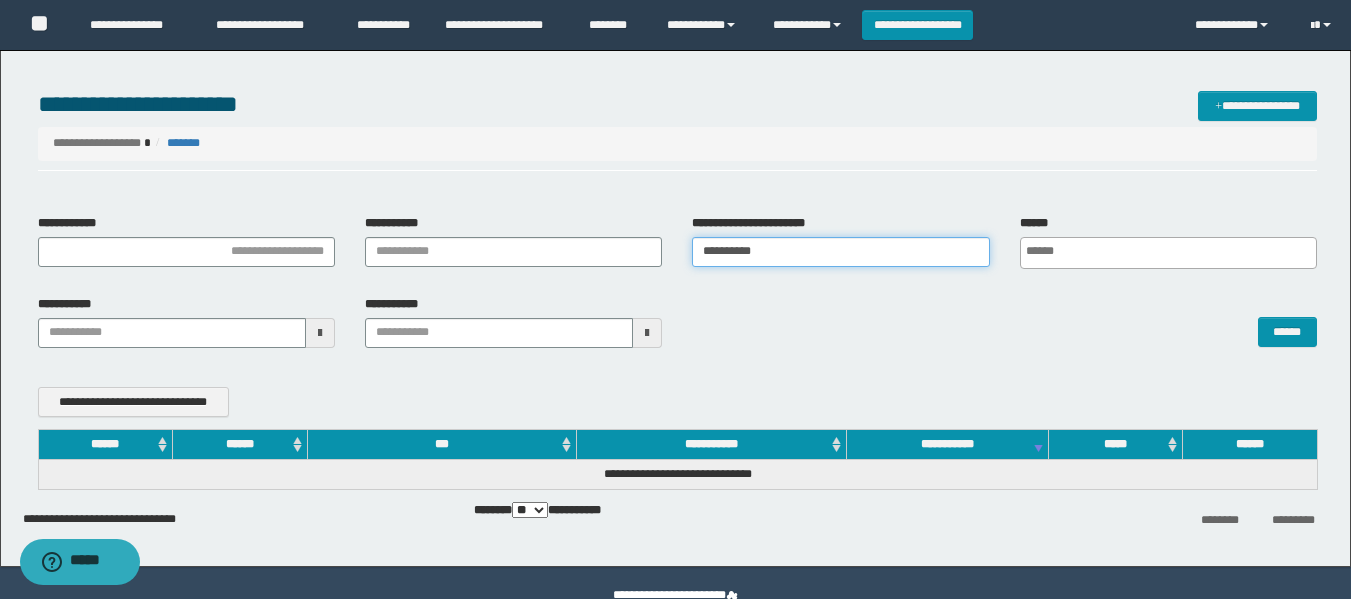 click on "**********" at bounding box center [840, 252] 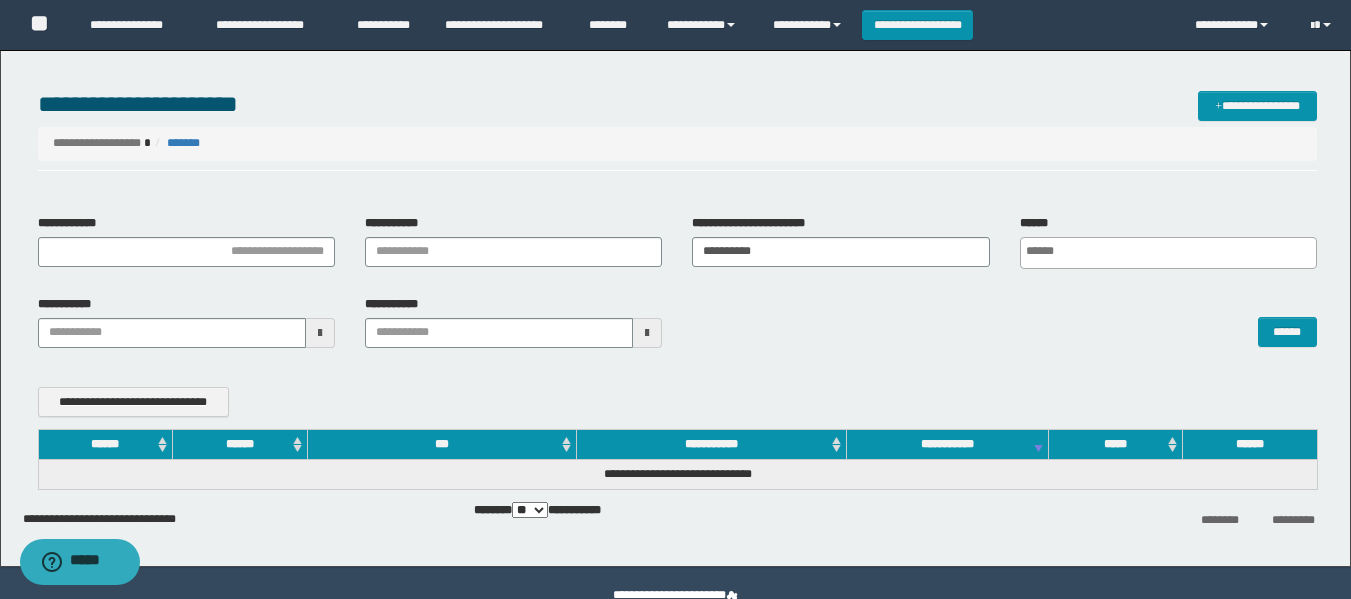 click on "******" at bounding box center (1004, 322) 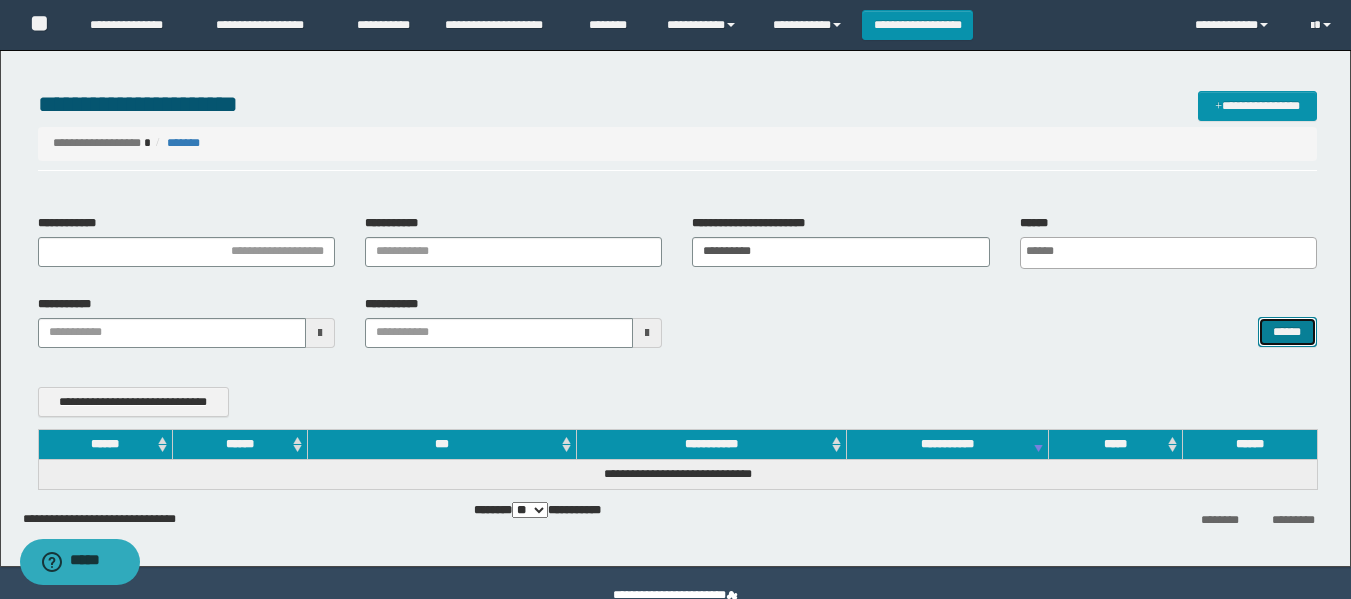 click on "******" at bounding box center (1287, 332) 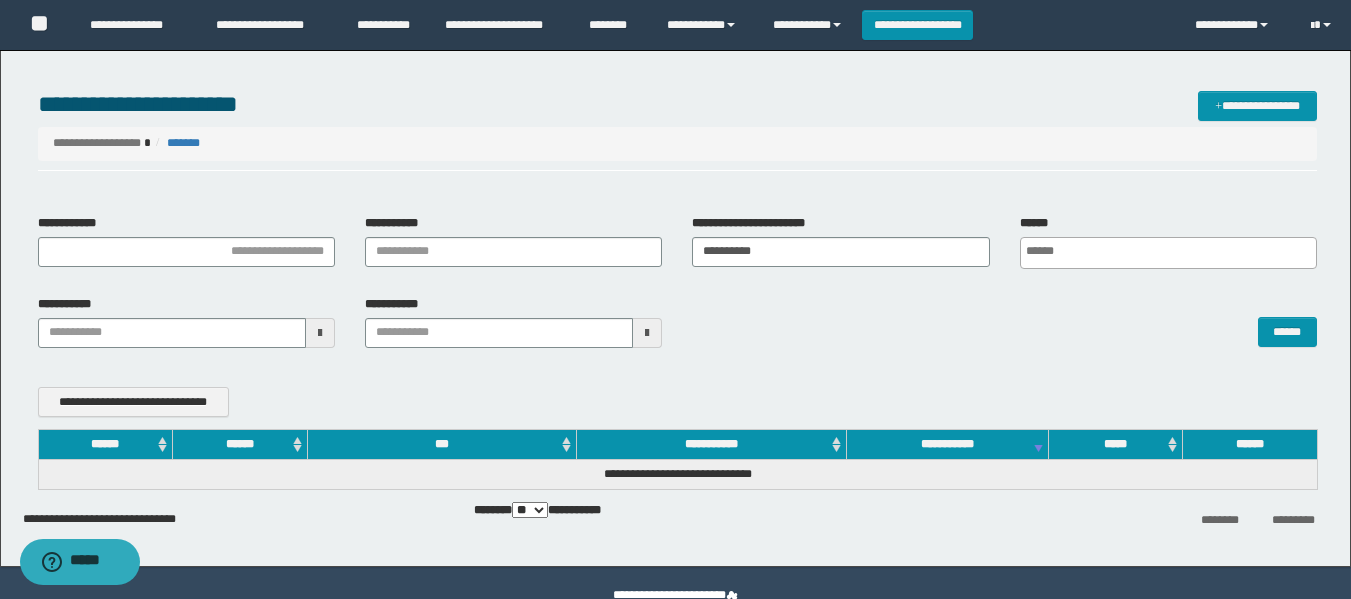 click on "******" at bounding box center (1004, 322) 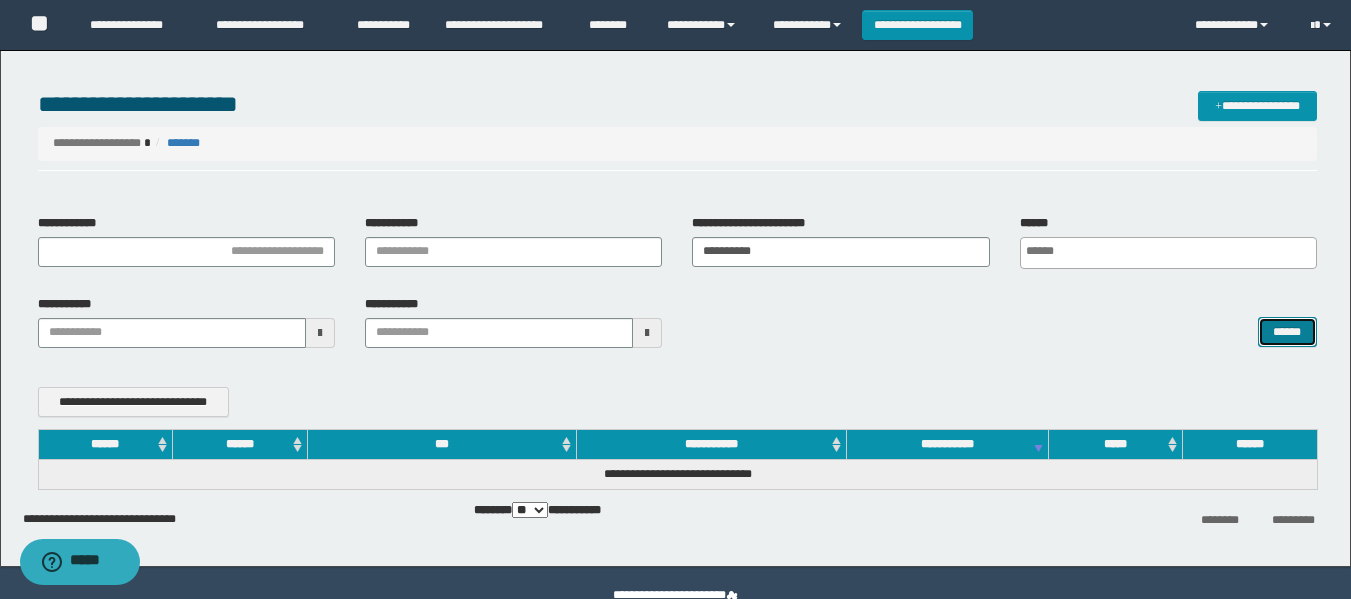 click on "******" at bounding box center (1287, 332) 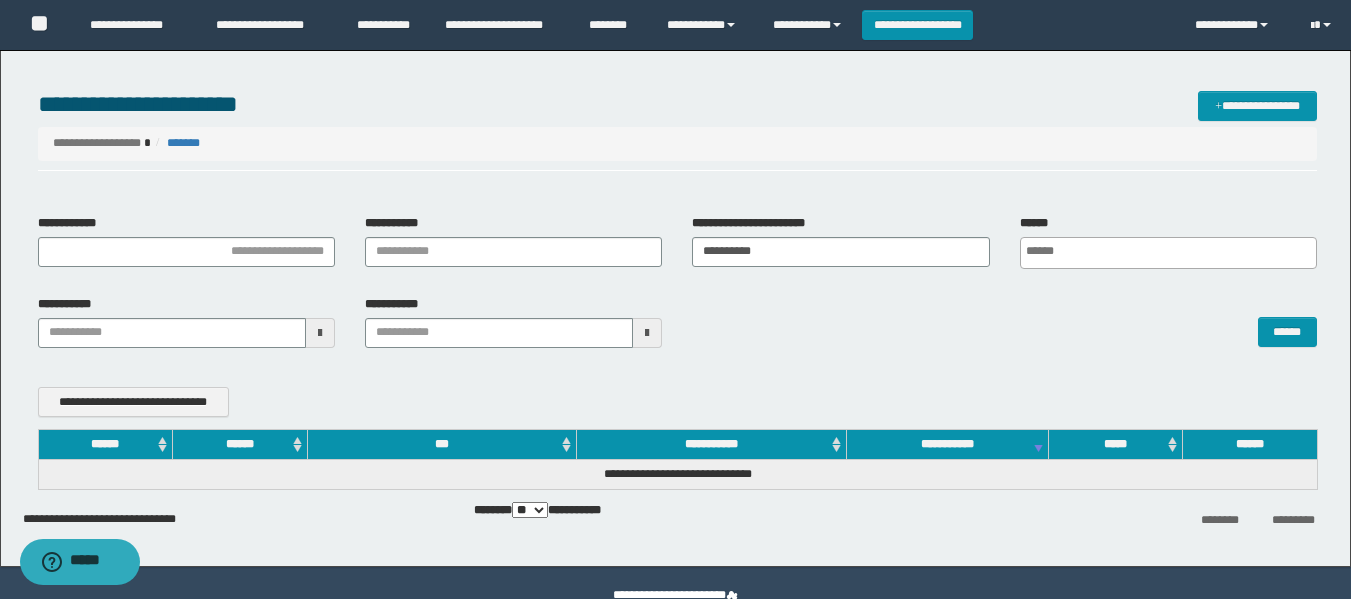 click on "******" at bounding box center (1004, 322) 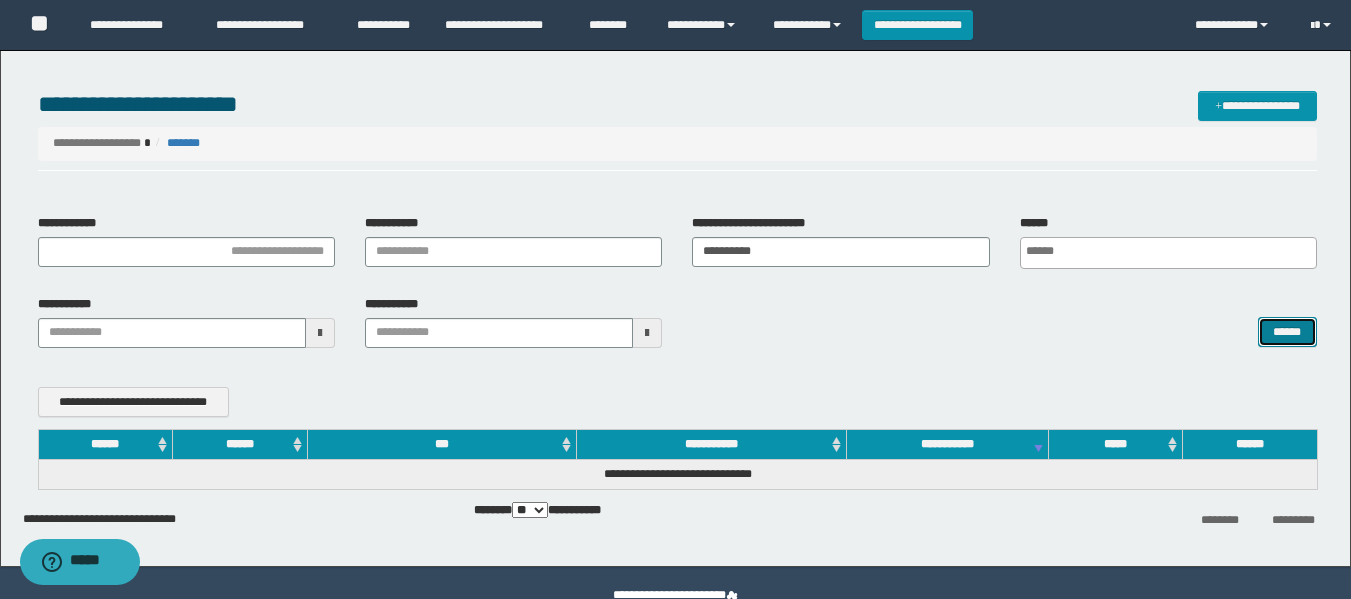 click on "******" at bounding box center [1287, 332] 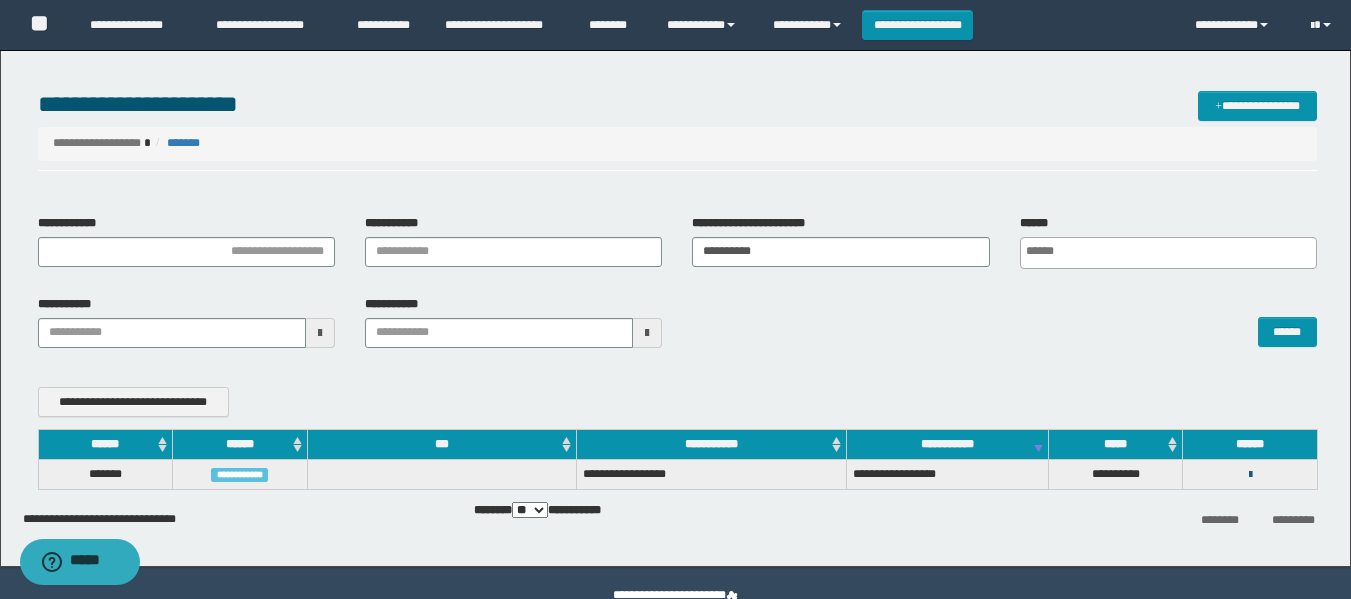 click at bounding box center (1250, 475) 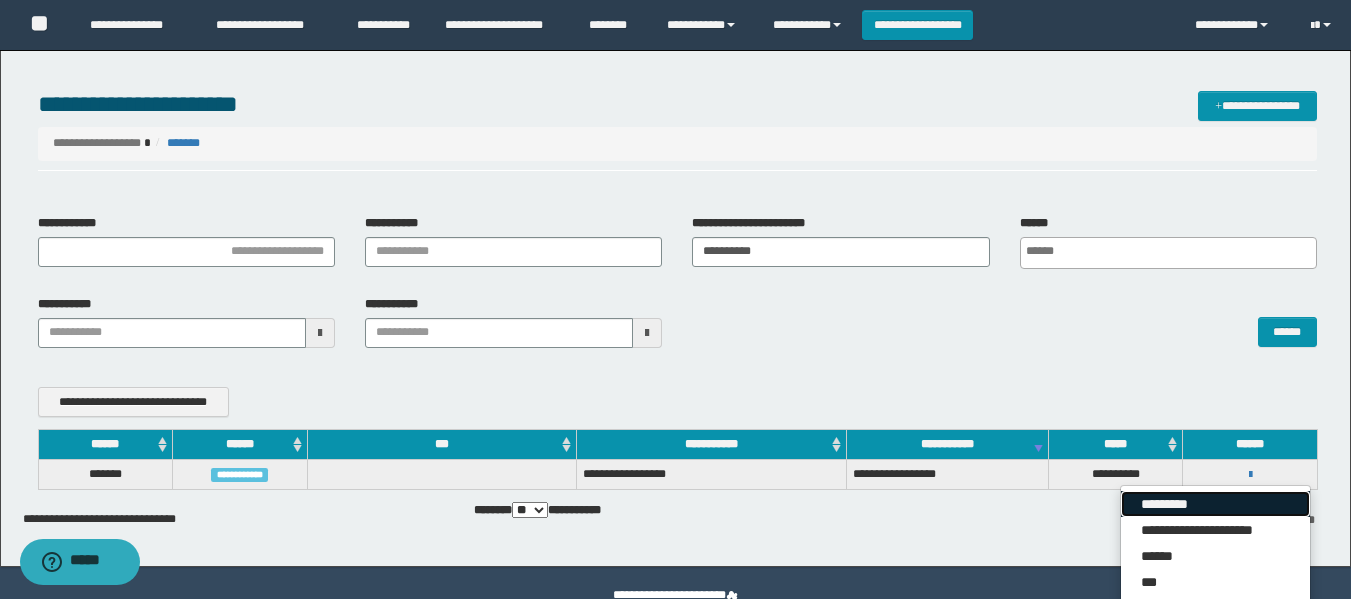 click on "*********" at bounding box center (1215, 504) 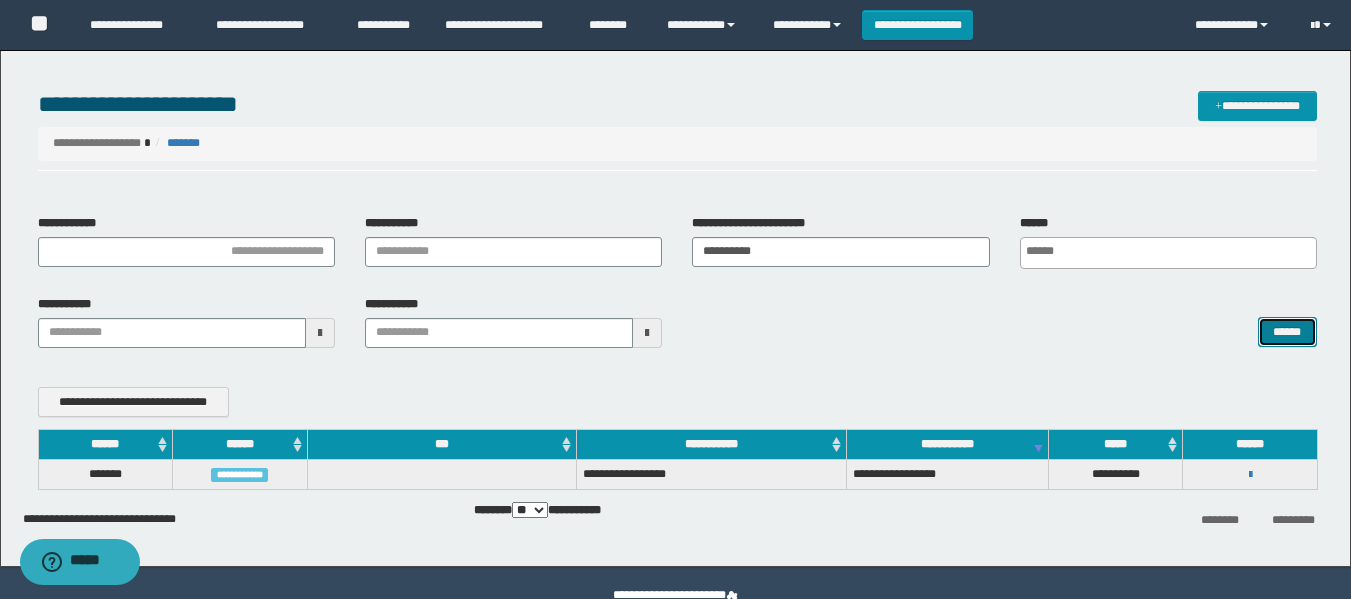 click on "******" at bounding box center [1287, 332] 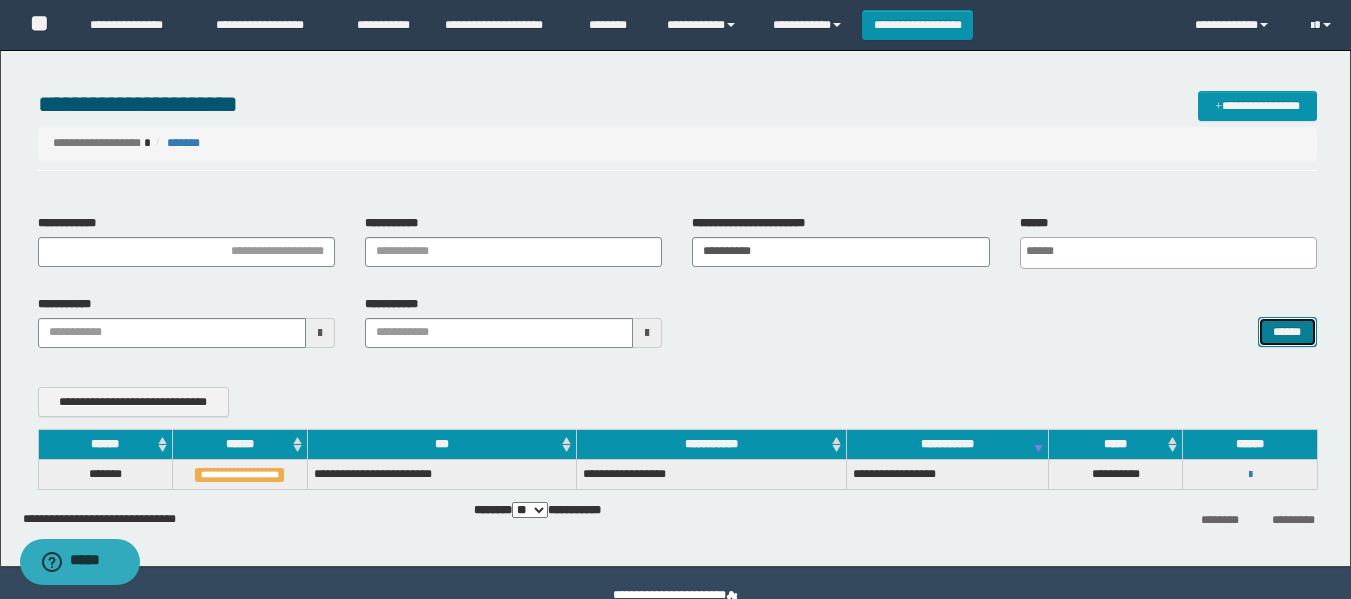 click on "******" at bounding box center [1287, 332] 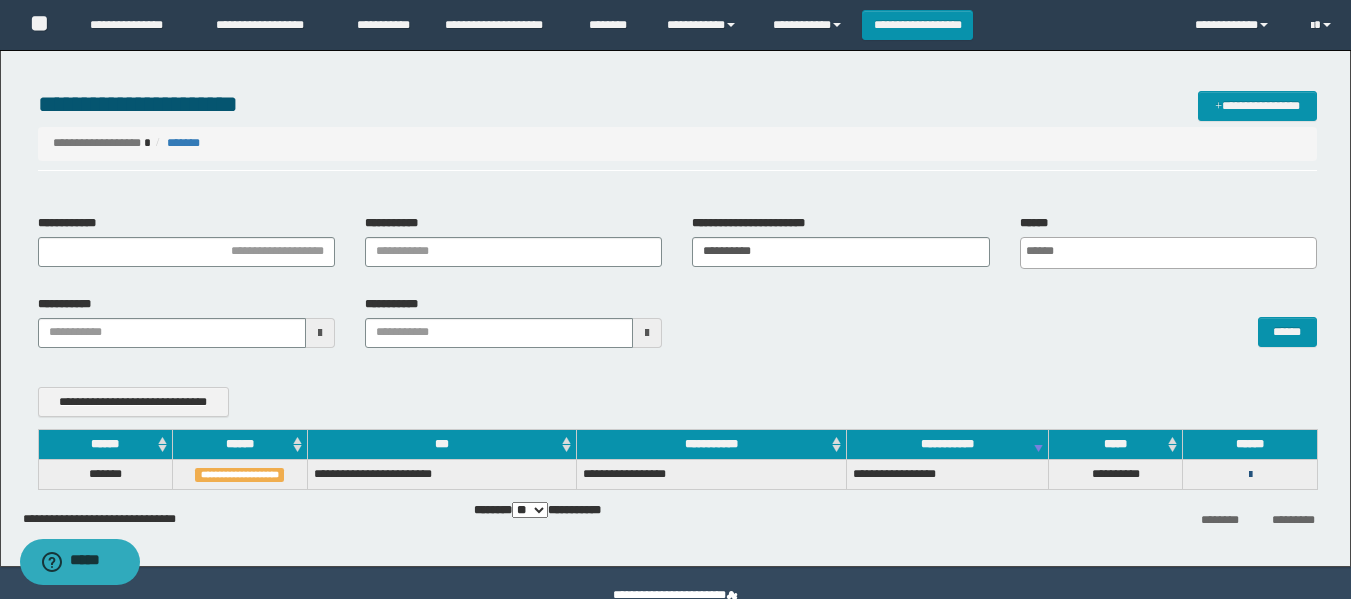 click at bounding box center (1250, 475) 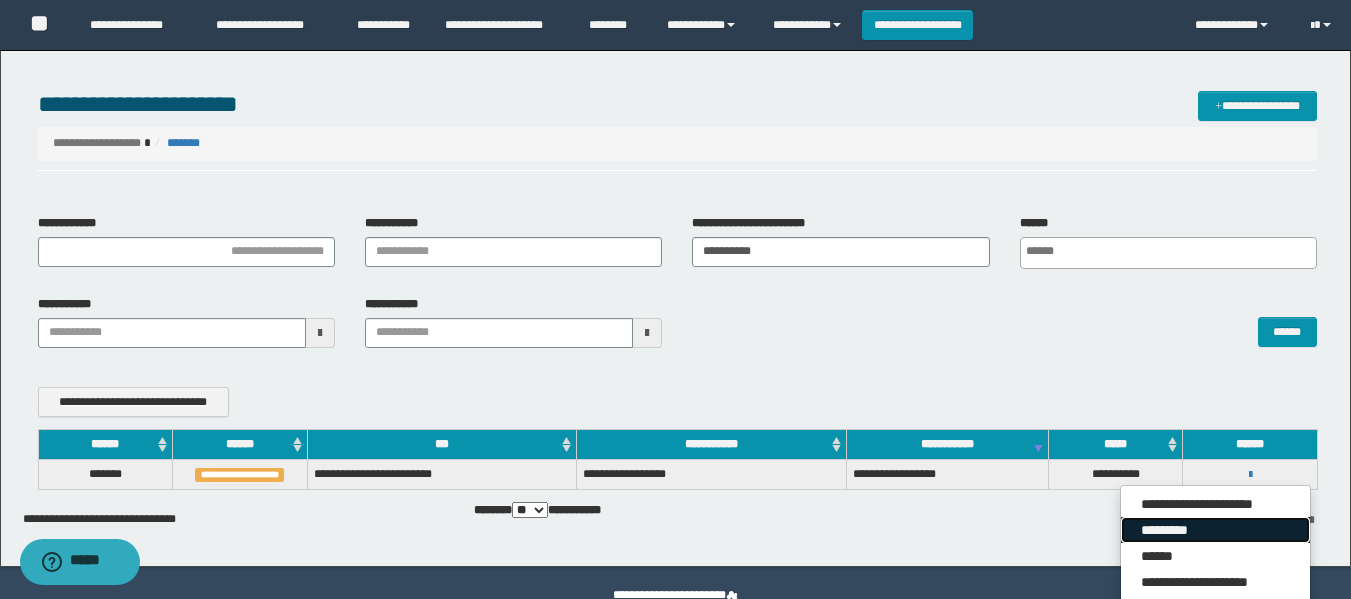 click on "*********" at bounding box center [1215, 530] 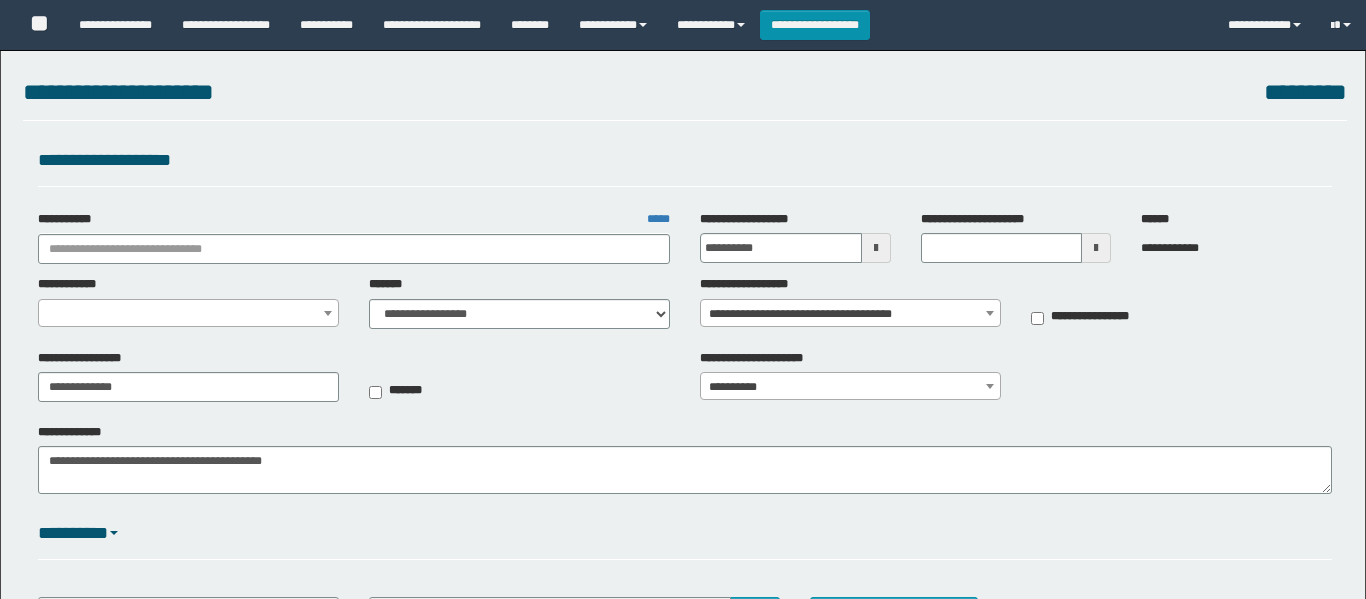 select on "*" 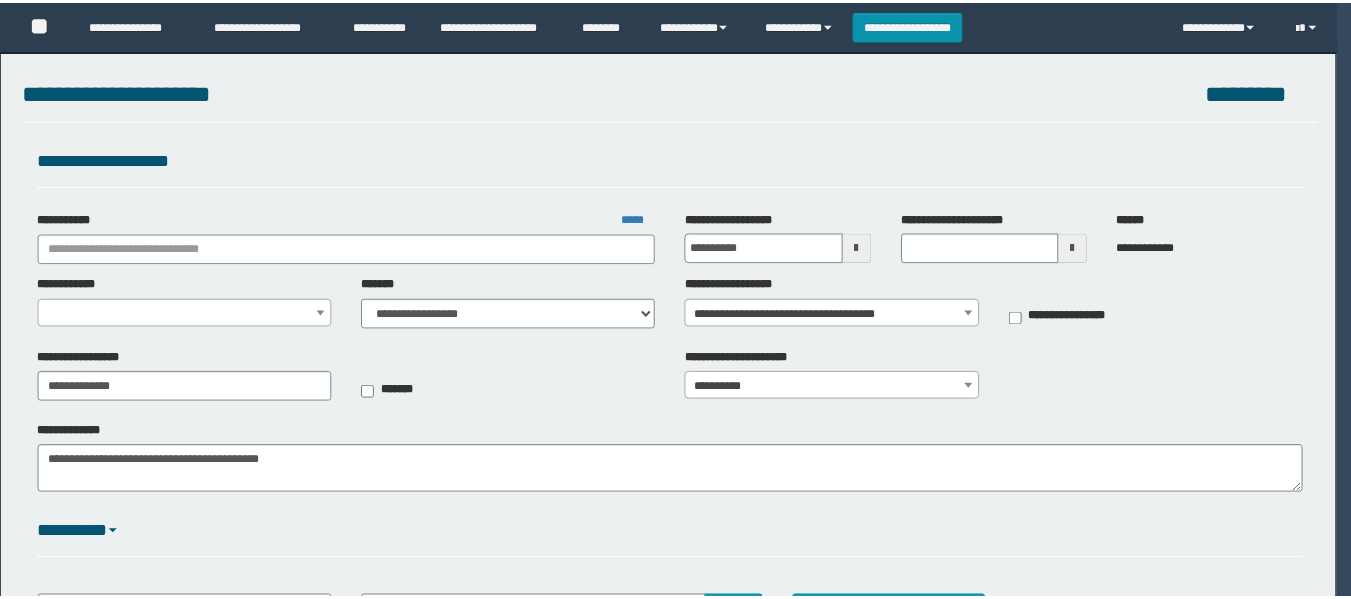 scroll, scrollTop: 0, scrollLeft: 0, axis: both 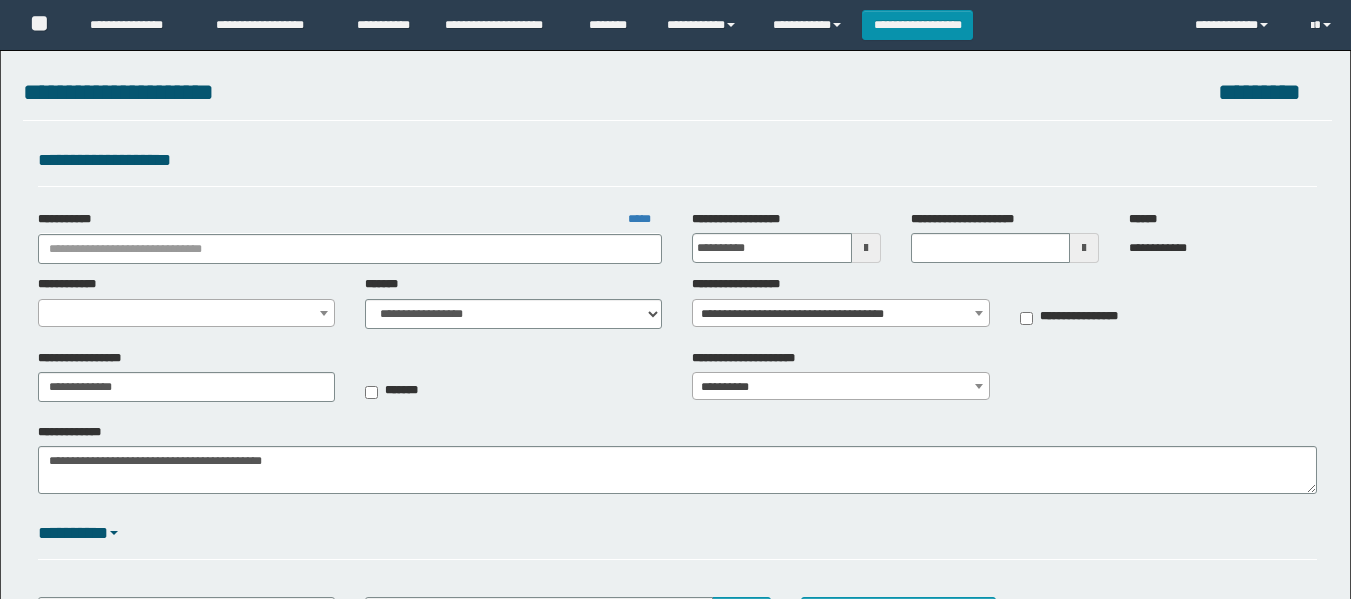 type on "**********" 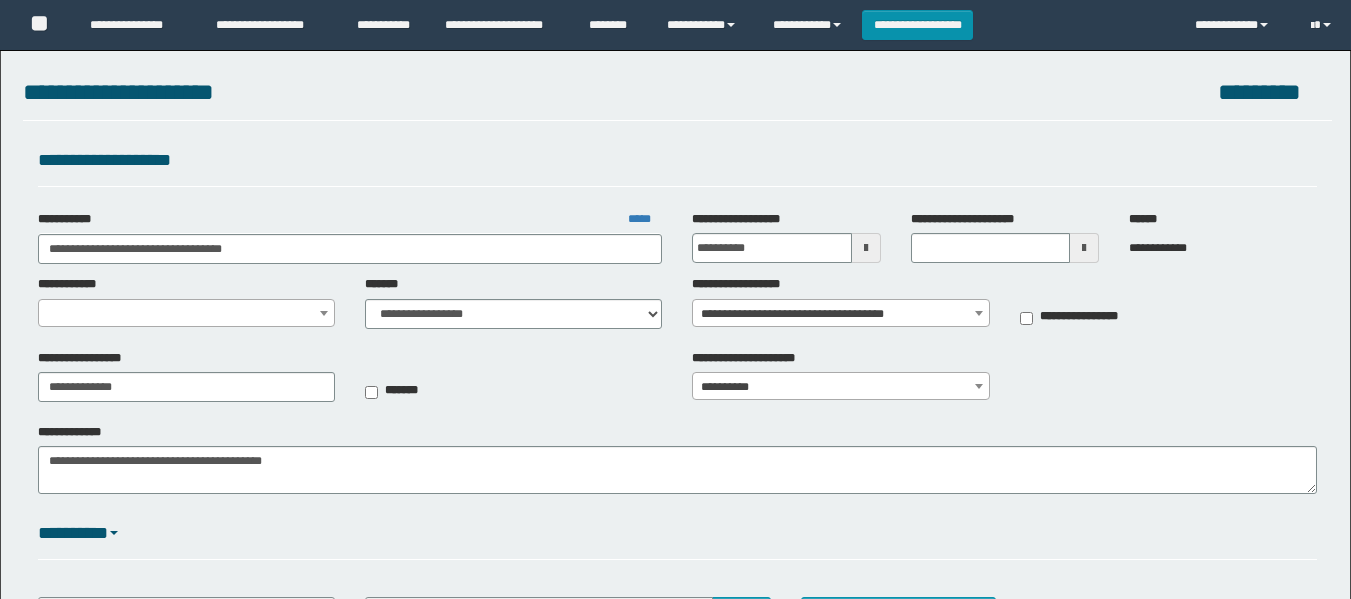 select on "*" 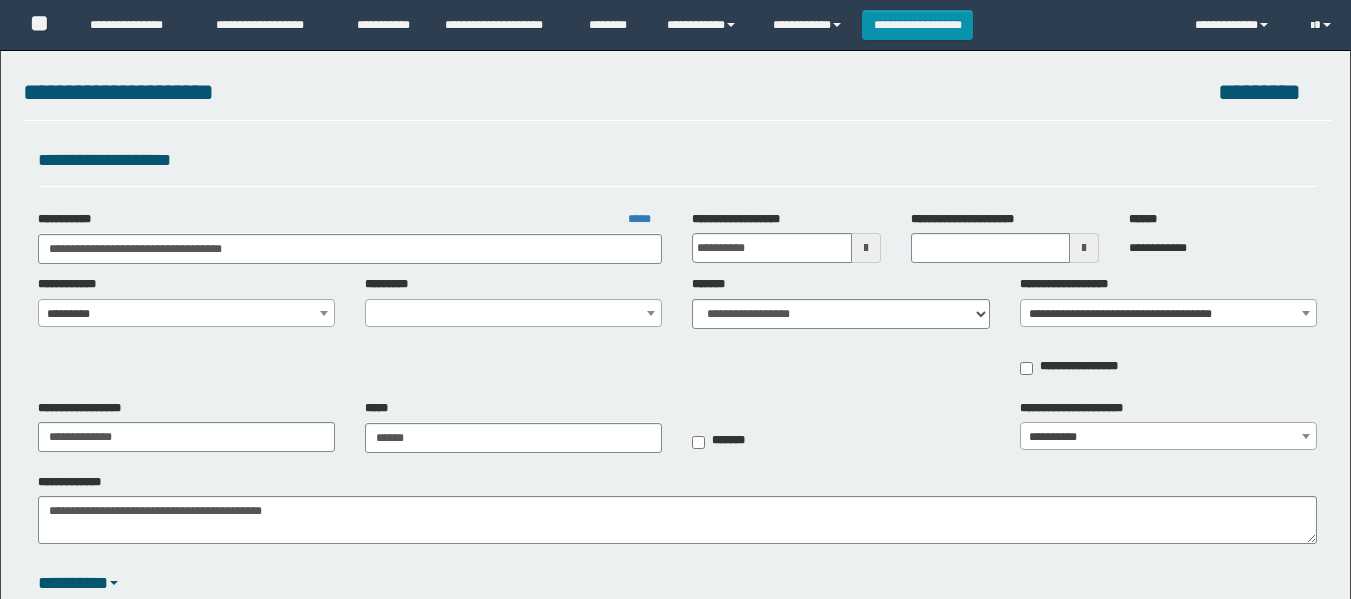 scroll, scrollTop: 0, scrollLeft: 0, axis: both 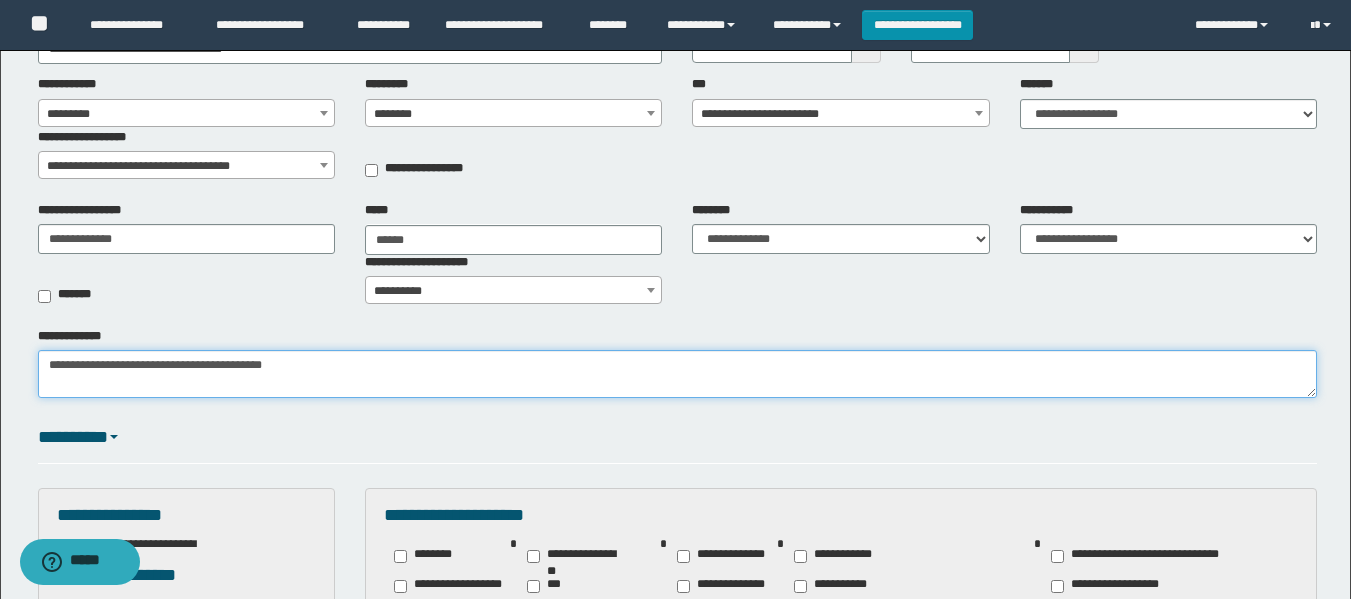 click on "**********" at bounding box center (677, 374) 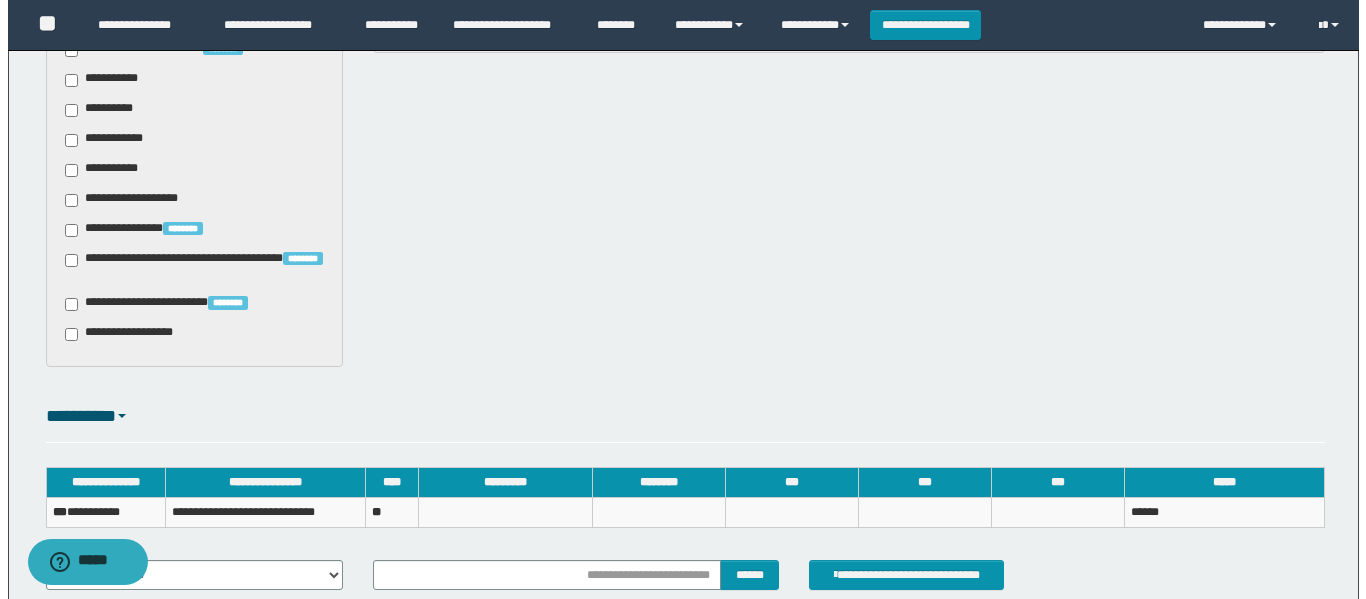 scroll, scrollTop: 1373, scrollLeft: 0, axis: vertical 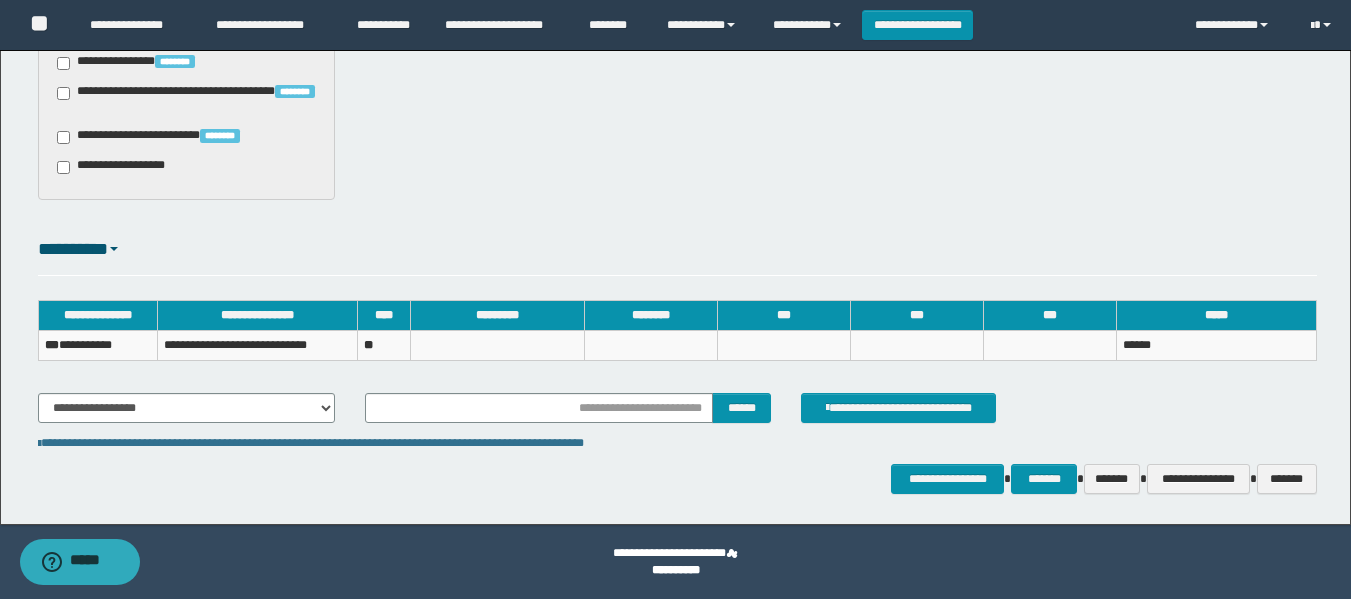 type on "**********" 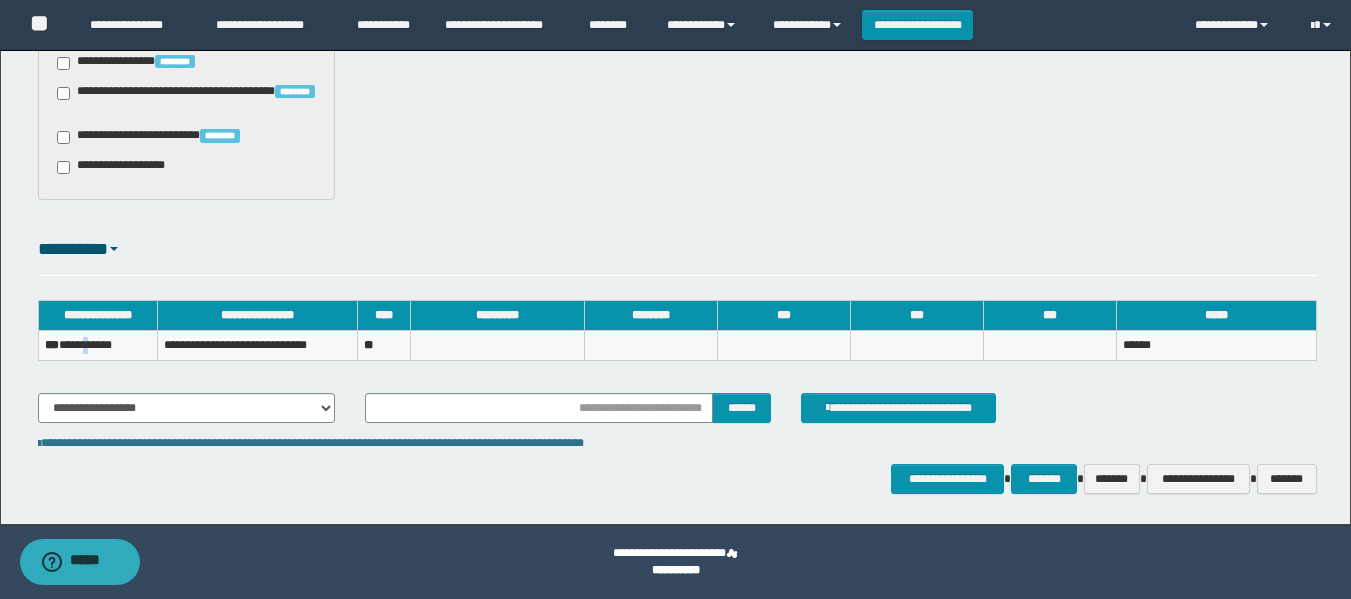 click on "**********" at bounding box center [98, 345] 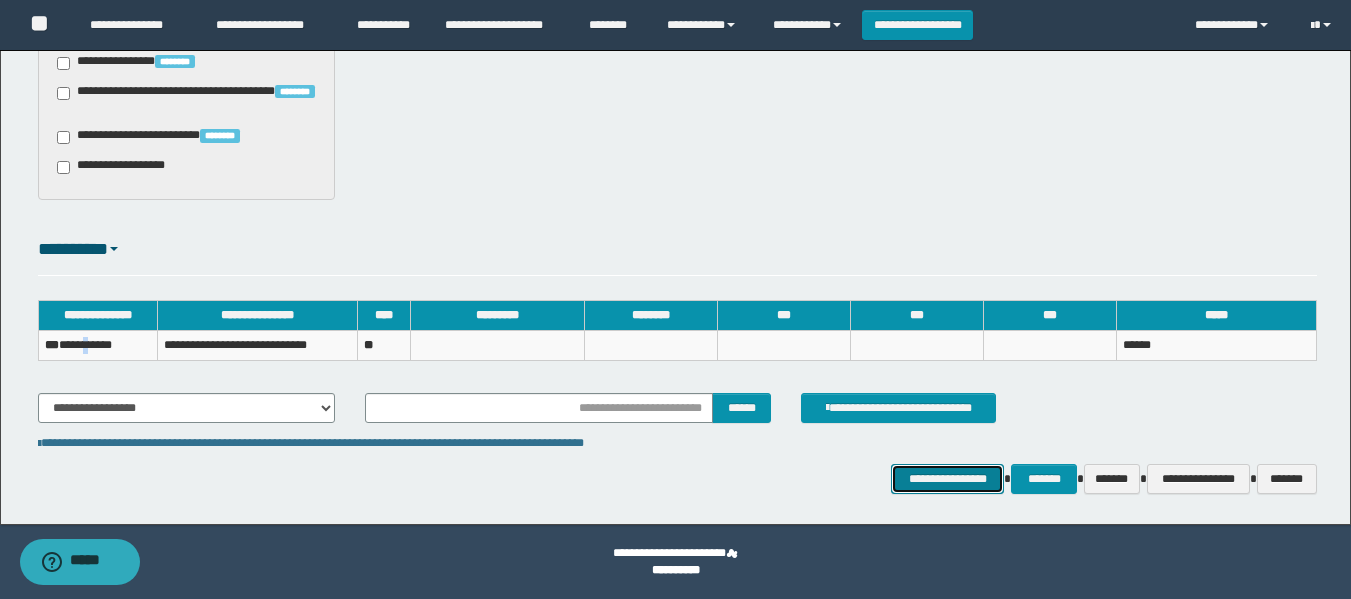 click on "**********" at bounding box center [947, 479] 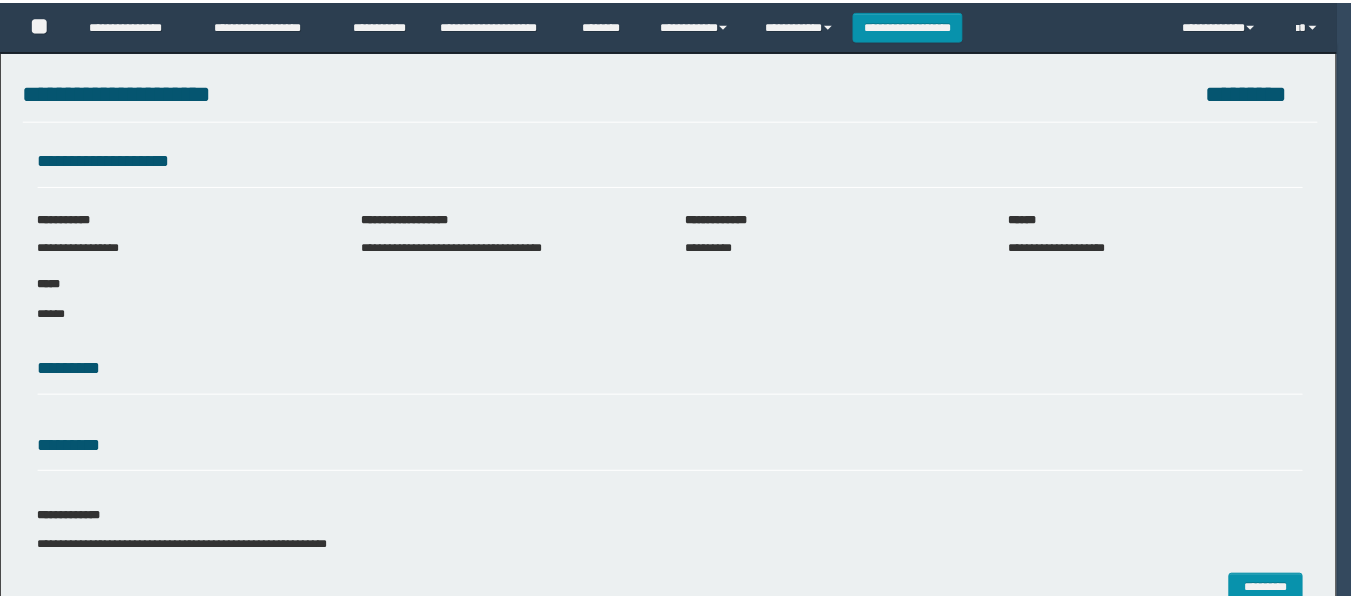 scroll, scrollTop: 0, scrollLeft: 0, axis: both 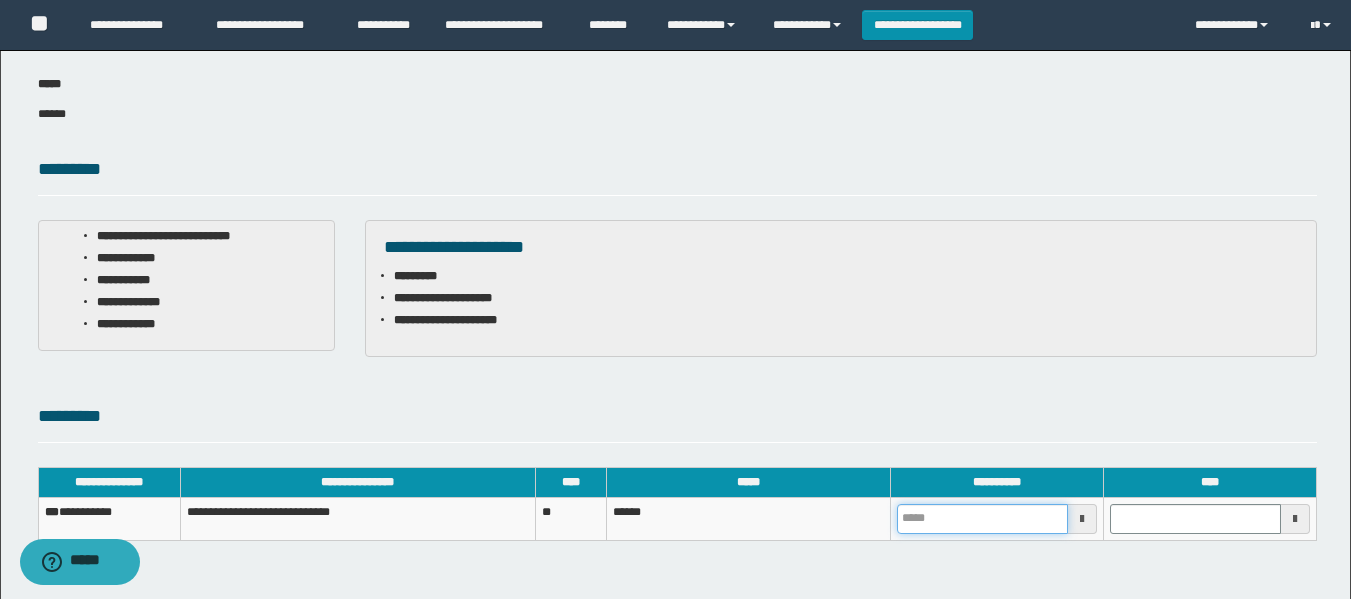 click at bounding box center [982, 519] 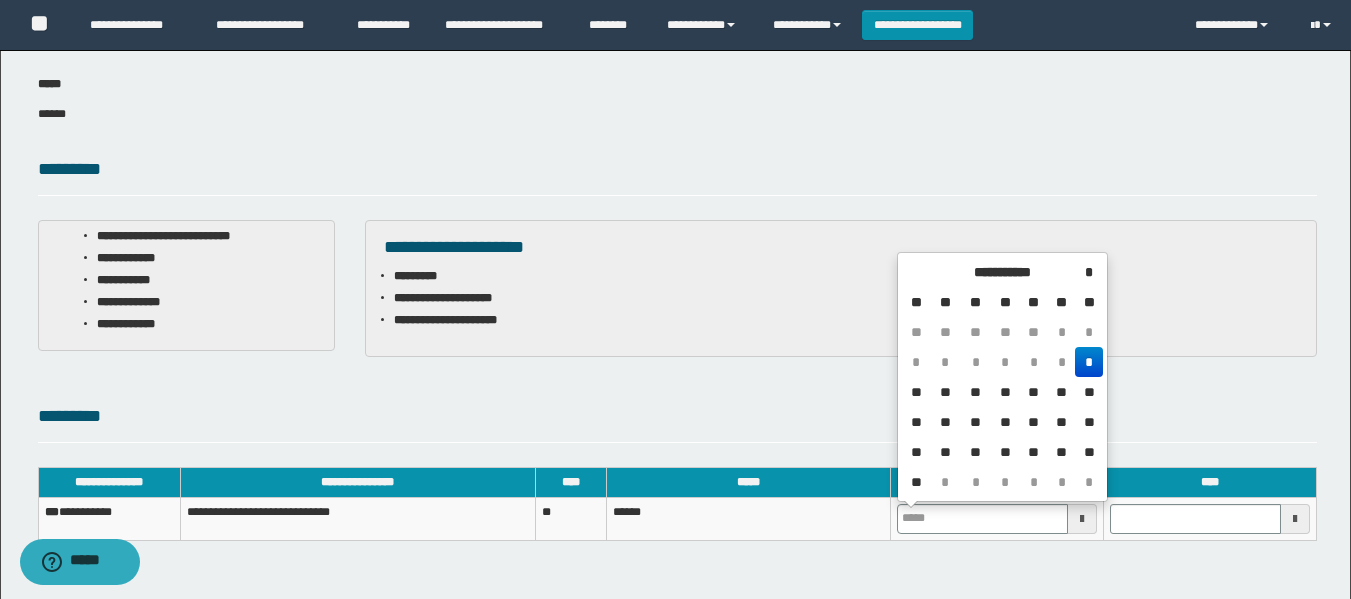 click on "*" at bounding box center [1088, 362] 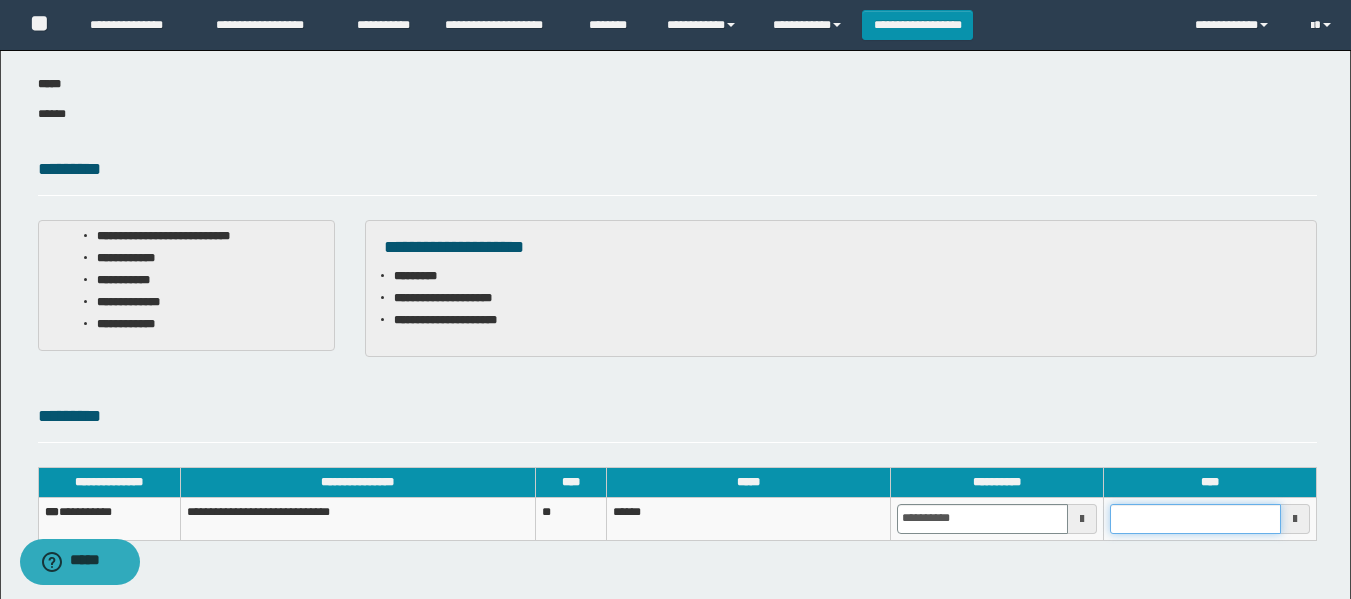 click at bounding box center [1195, 519] 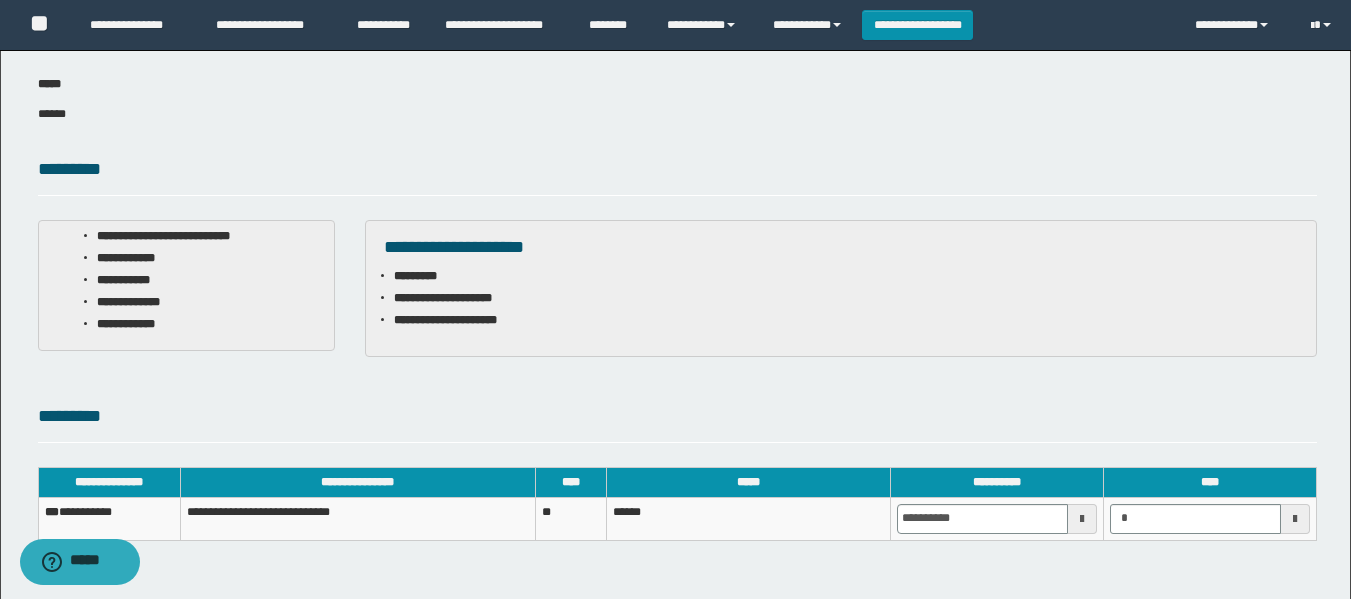 type on "*******" 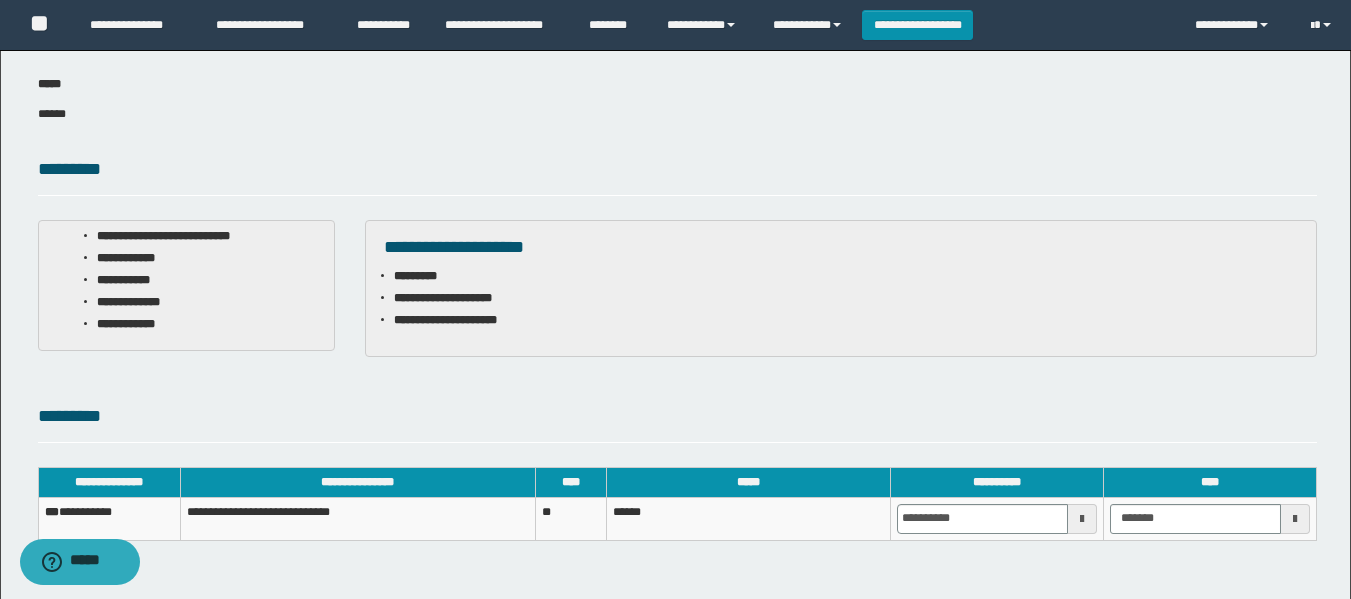 click on "****" at bounding box center [1209, 482] 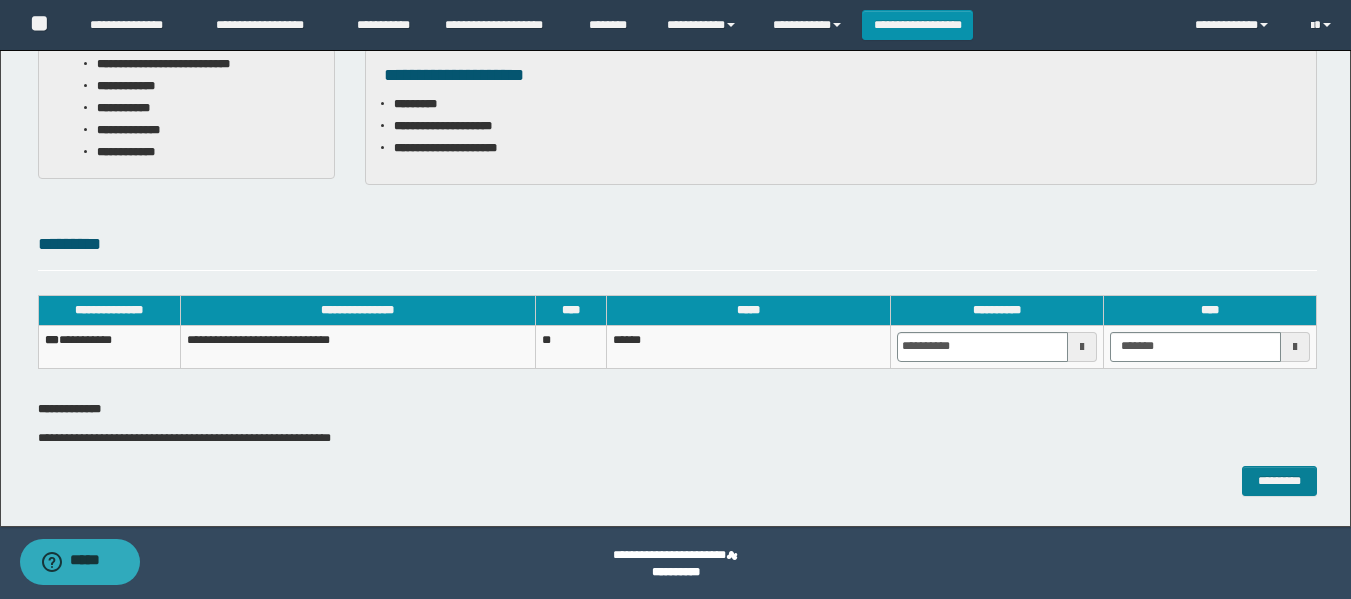 scroll, scrollTop: 374, scrollLeft: 0, axis: vertical 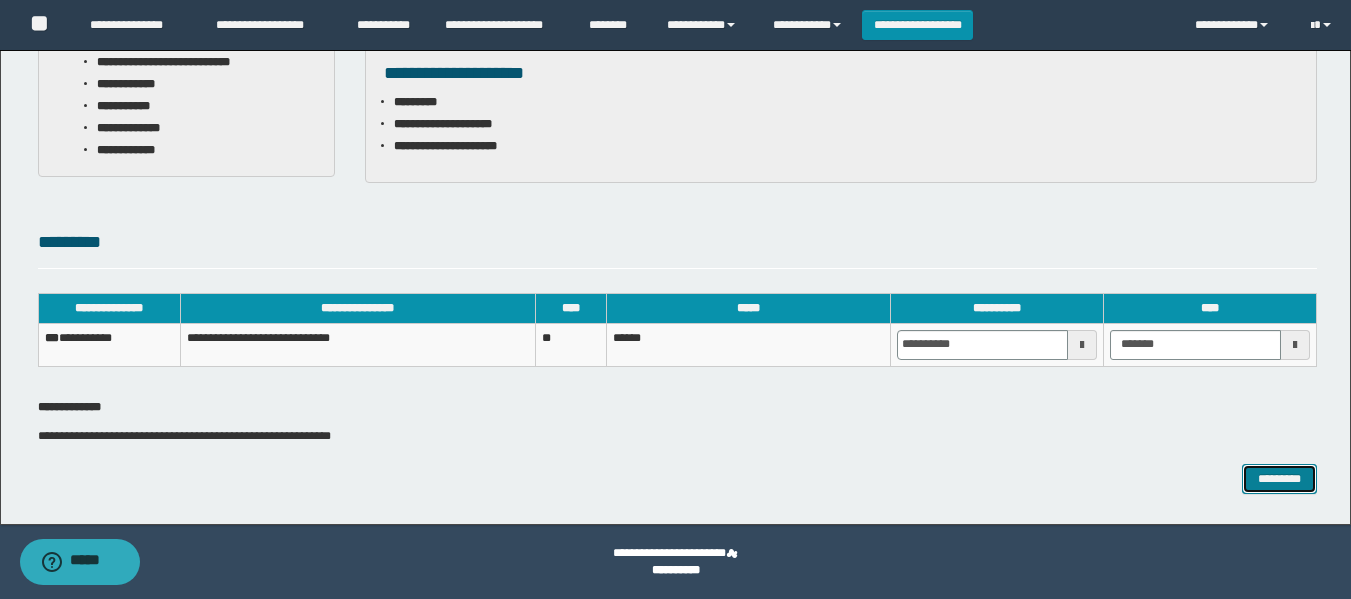 click on "*********" at bounding box center (1279, 479) 